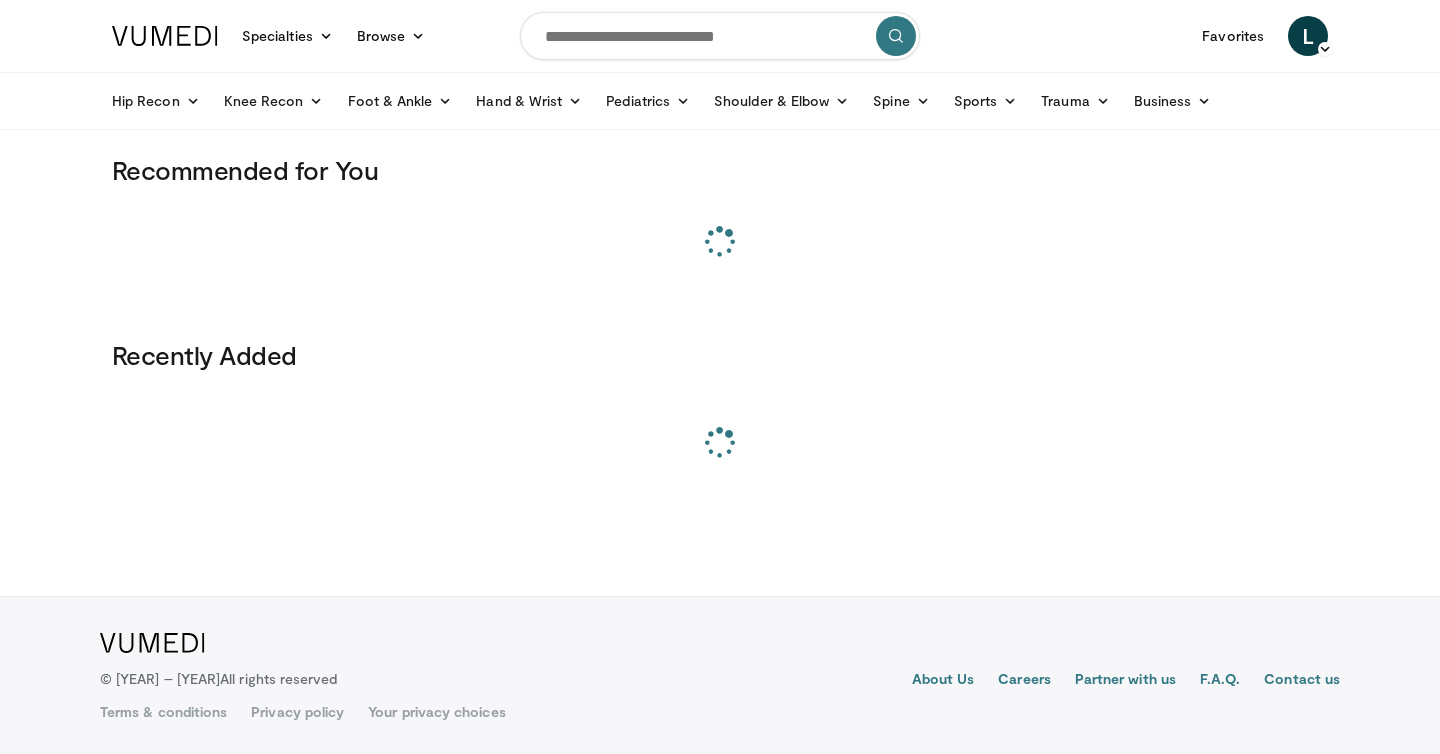 scroll, scrollTop: 0, scrollLeft: 0, axis: both 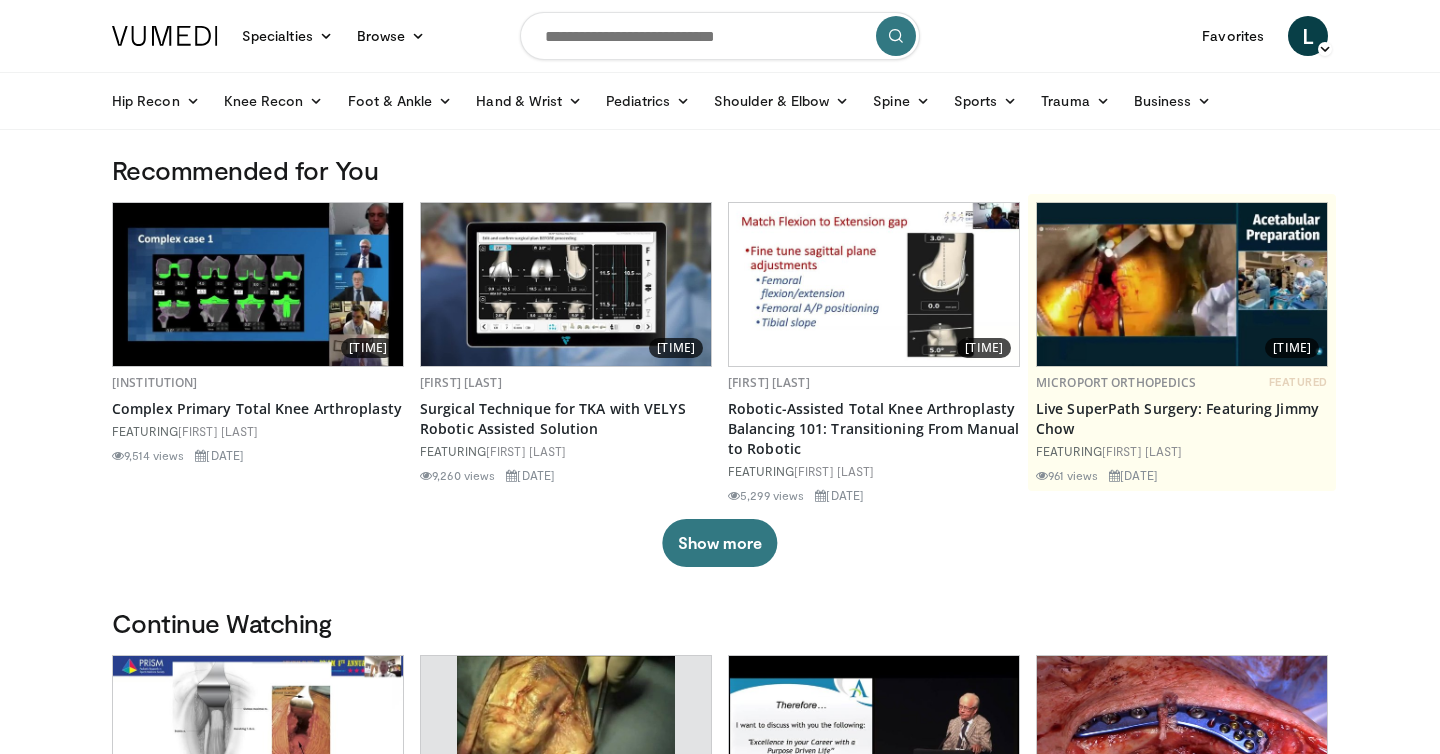 click at bounding box center (720, 36) 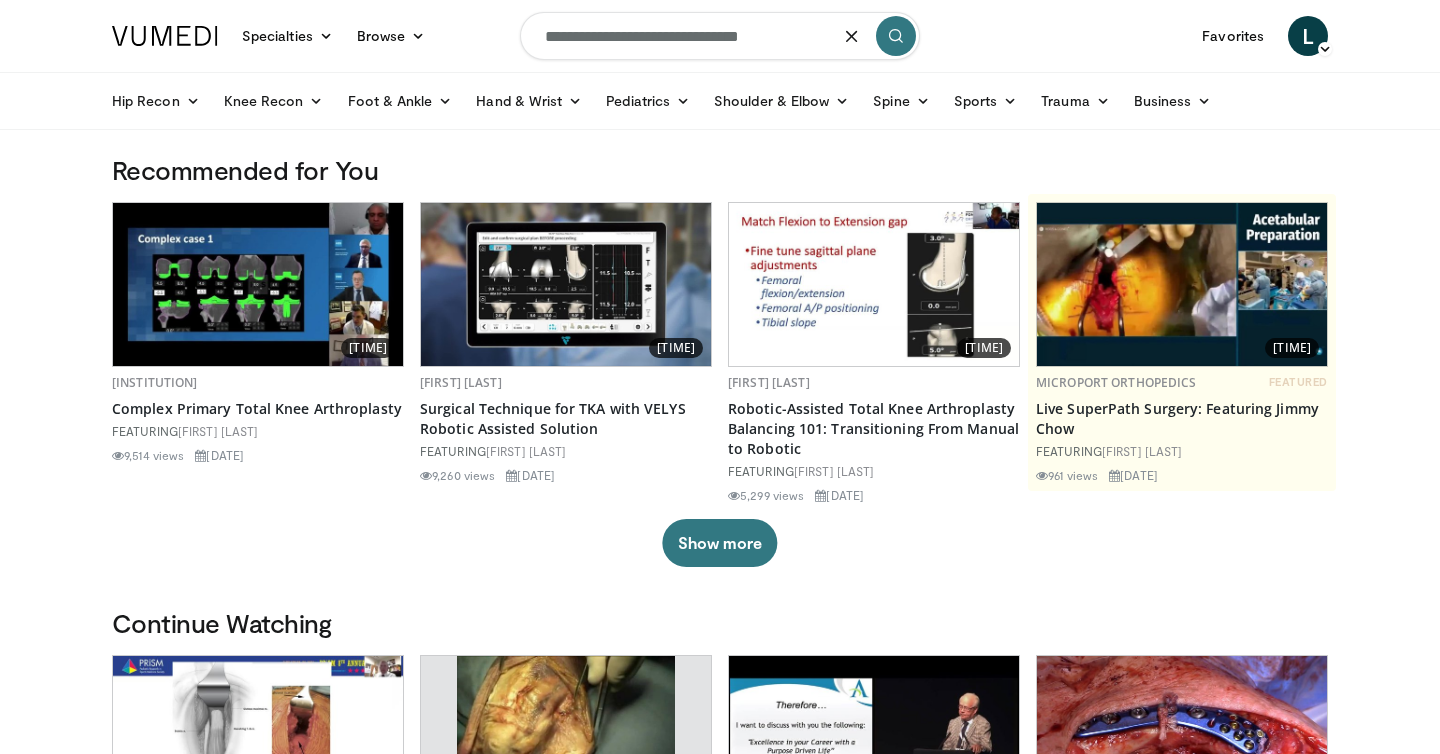 type on "**********" 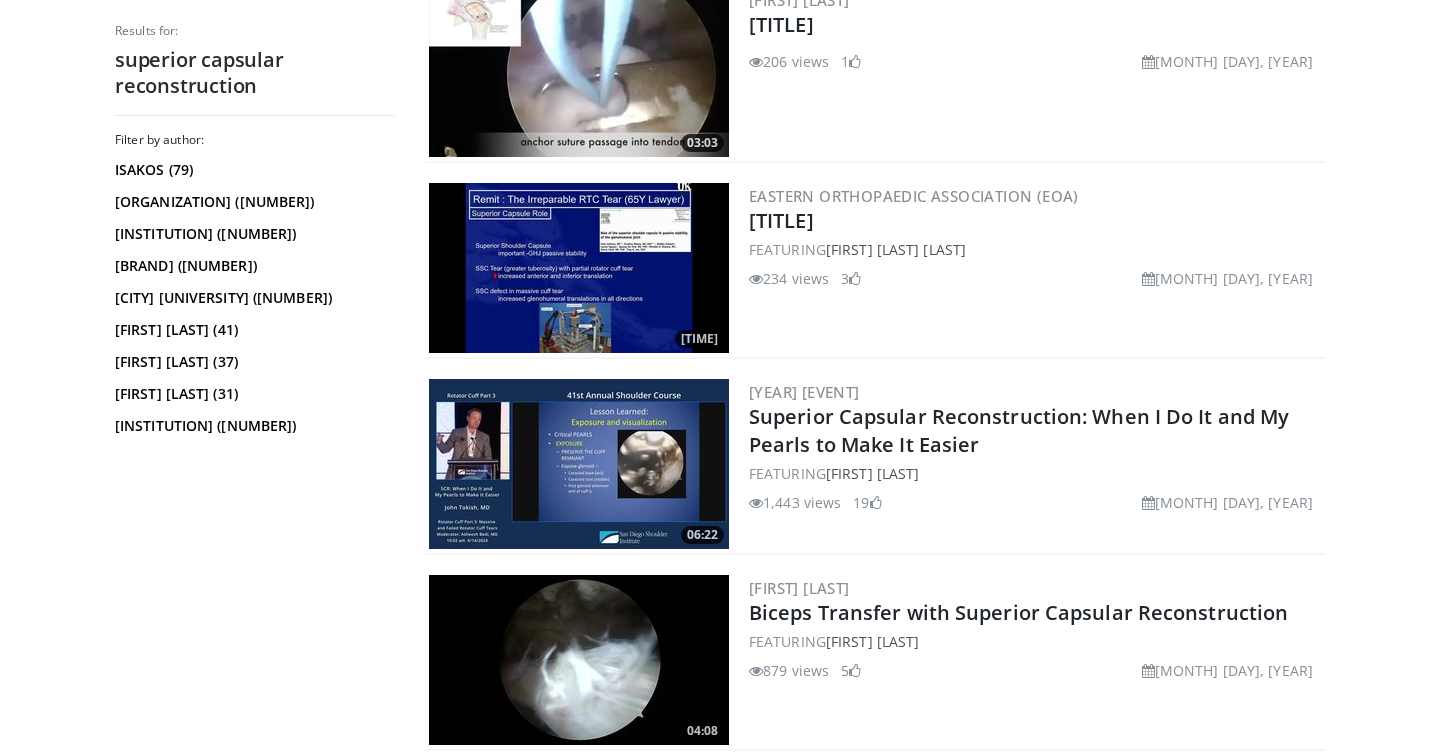 scroll, scrollTop: 1024, scrollLeft: 0, axis: vertical 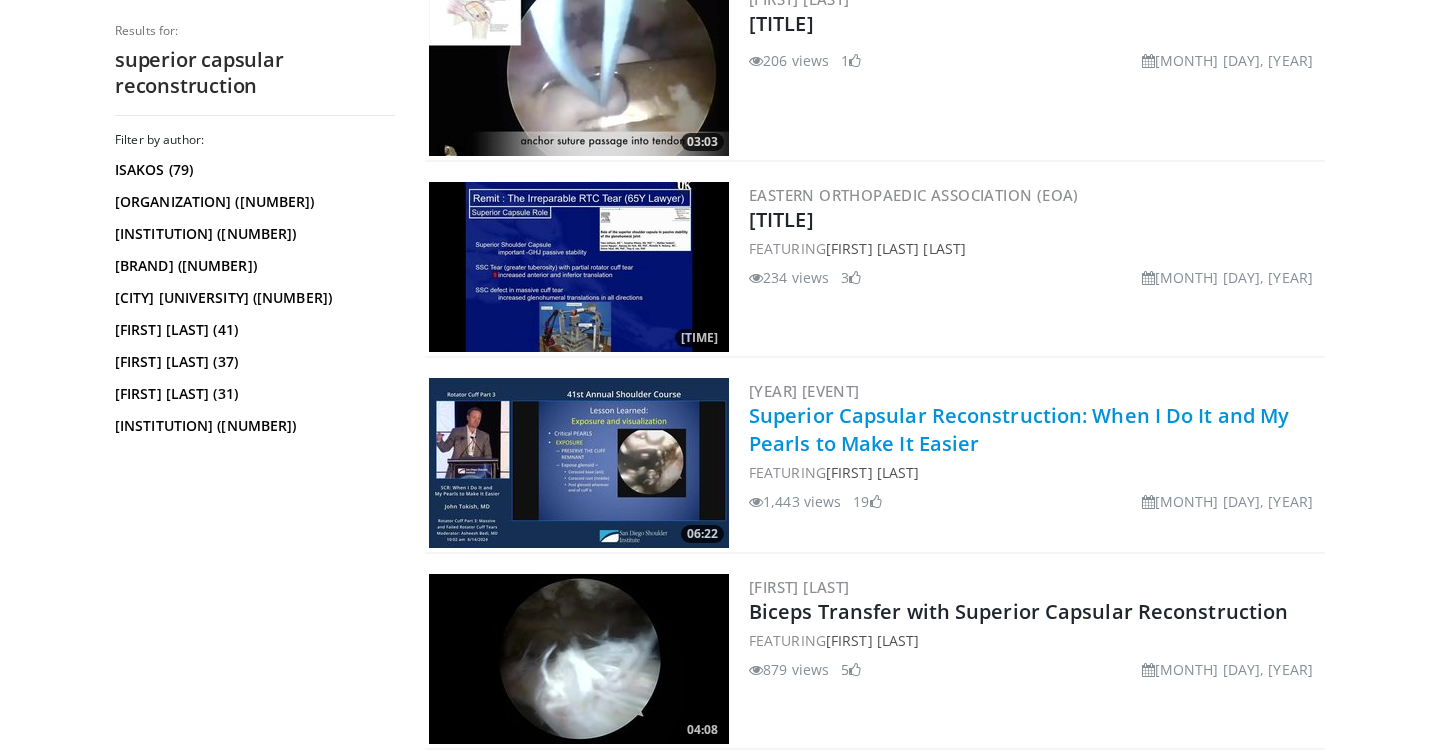 click on "Superior Capsular Reconstruction: When I Do It and My Pearls to Make It Easier" at bounding box center [1019, 429] 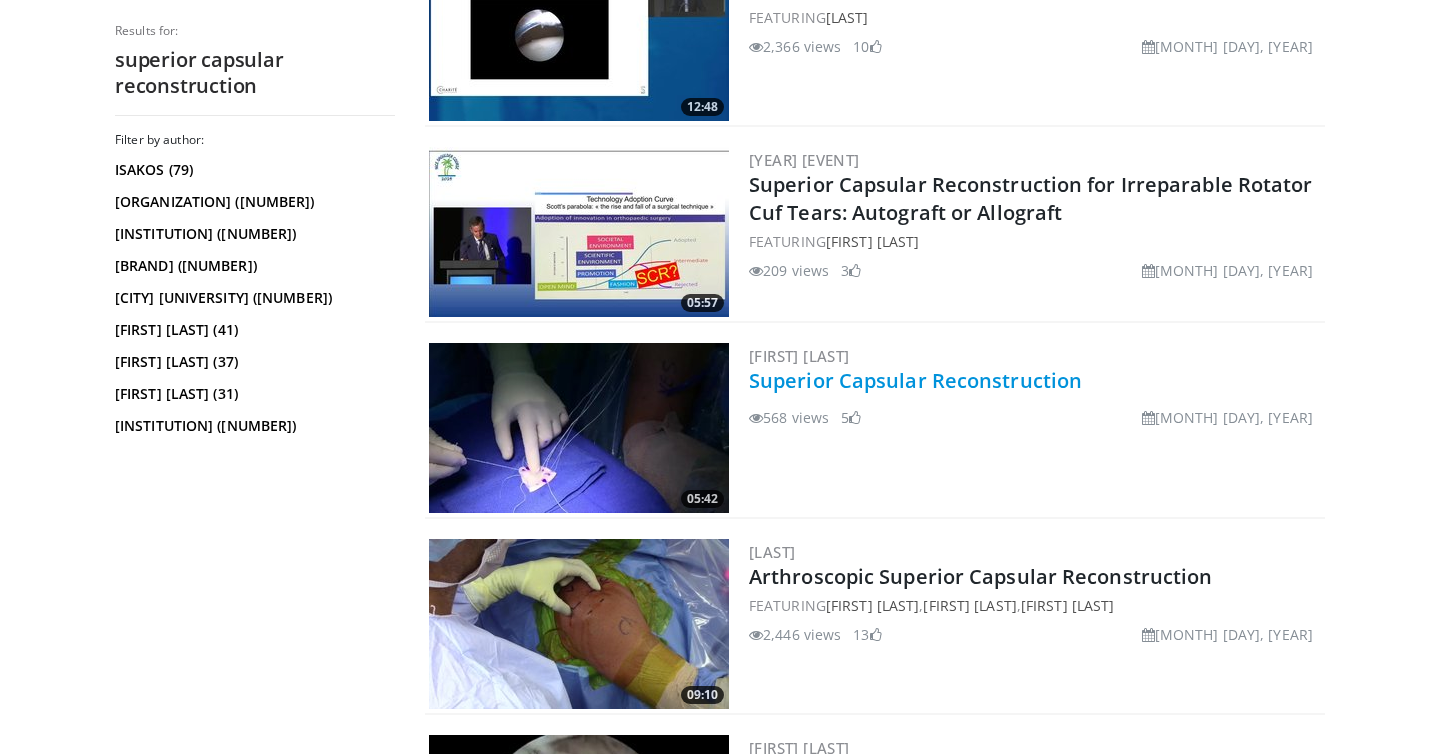 scroll, scrollTop: 1942, scrollLeft: 0, axis: vertical 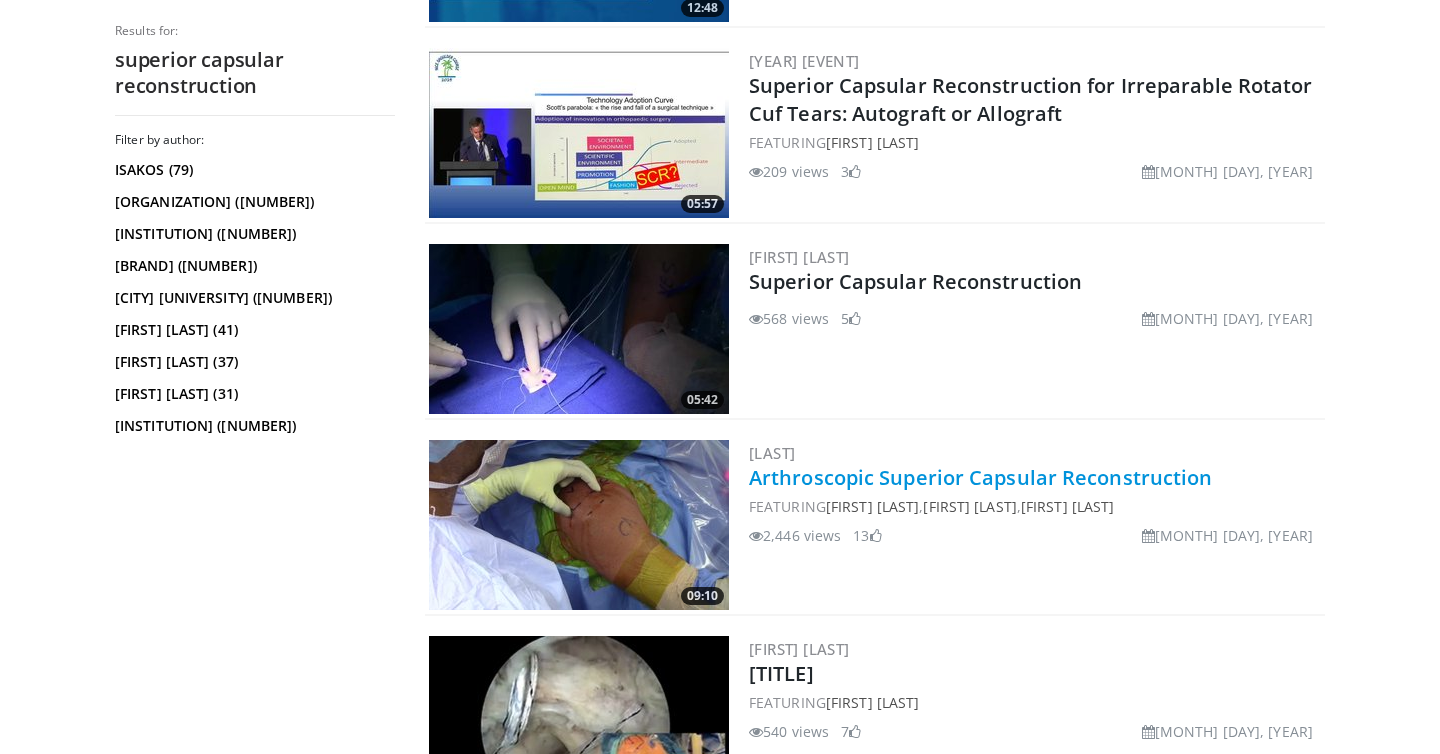 click on "Arthroscopic Superior Capsular Reconstruction" at bounding box center (981, 477) 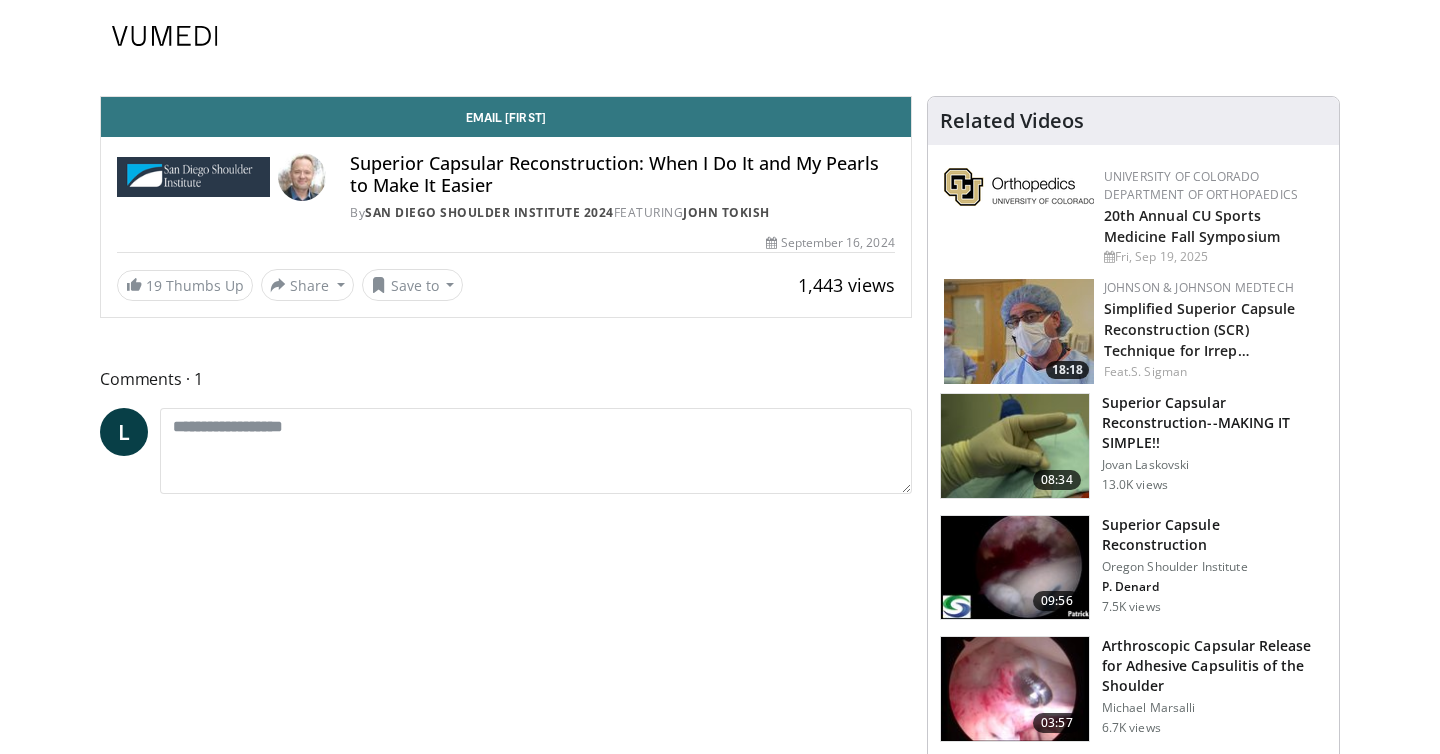 scroll, scrollTop: 0, scrollLeft: 0, axis: both 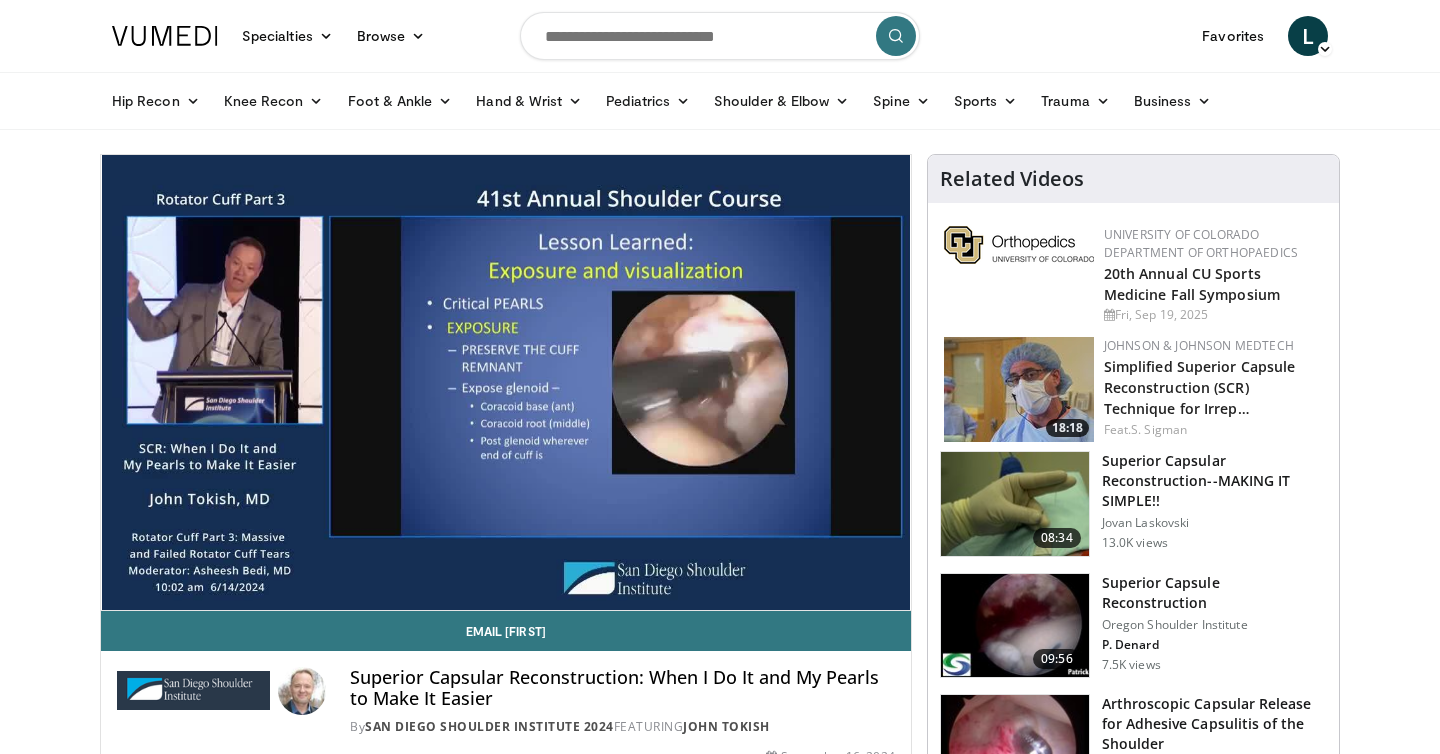 click on "Specialties
Adult & Family Medicine
Allergy, Asthma, Immunology
Anesthesiology
Cardiology
Dental
Dermatology
Endocrinology
Gastroenterology & Hepatology
General Surgery
Hematology & Oncology
Infectious Disease
Nephrology
Neurology
Neurosurgery
Obstetrics & Gynecology
Ophthalmology
Oral Maxillofacial
Orthopaedics
Otolaryngology
Pediatrics
Plastic Surgery
Podiatry
Psychiatry
Pulmonology
Radiation Oncology
Radiology
Rheumatology
Urology" at bounding box center (720, 1583) 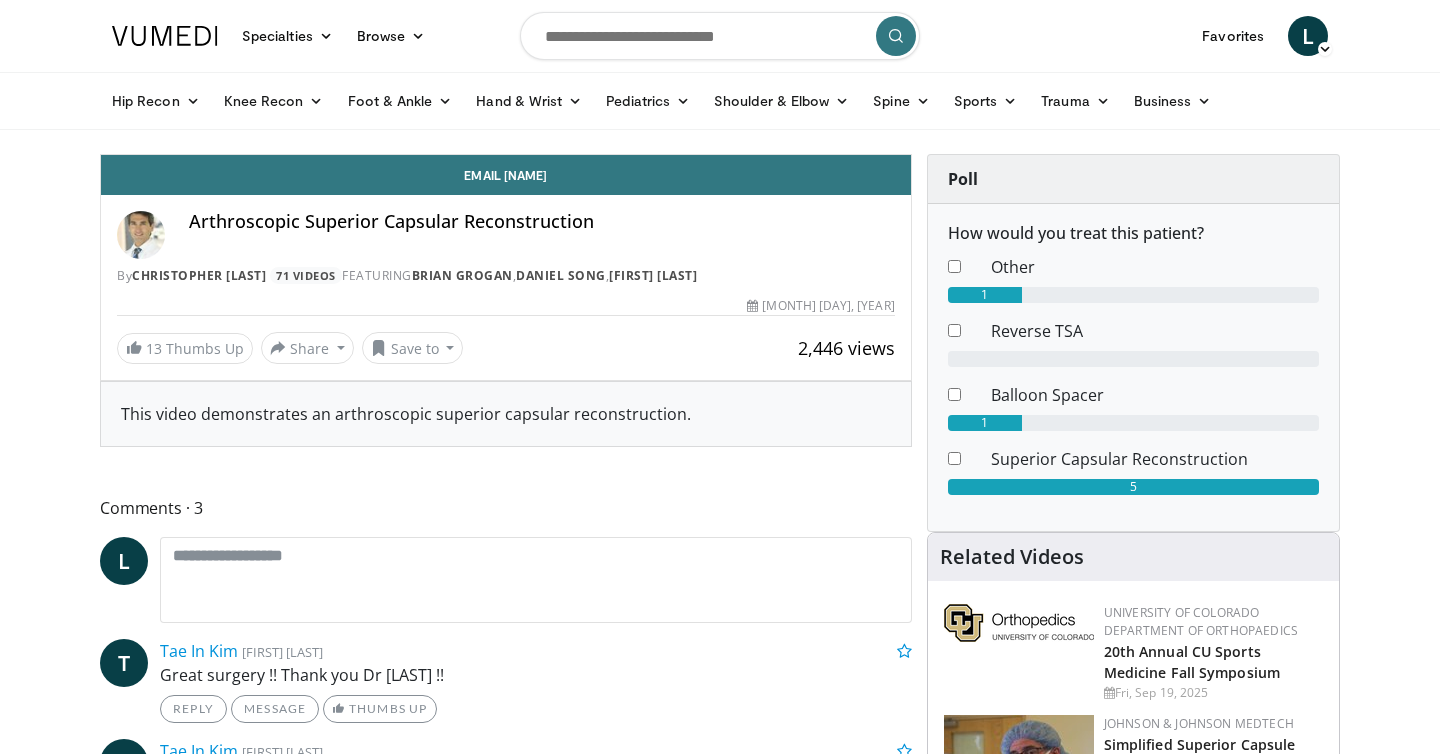scroll, scrollTop: 0, scrollLeft: 0, axis: both 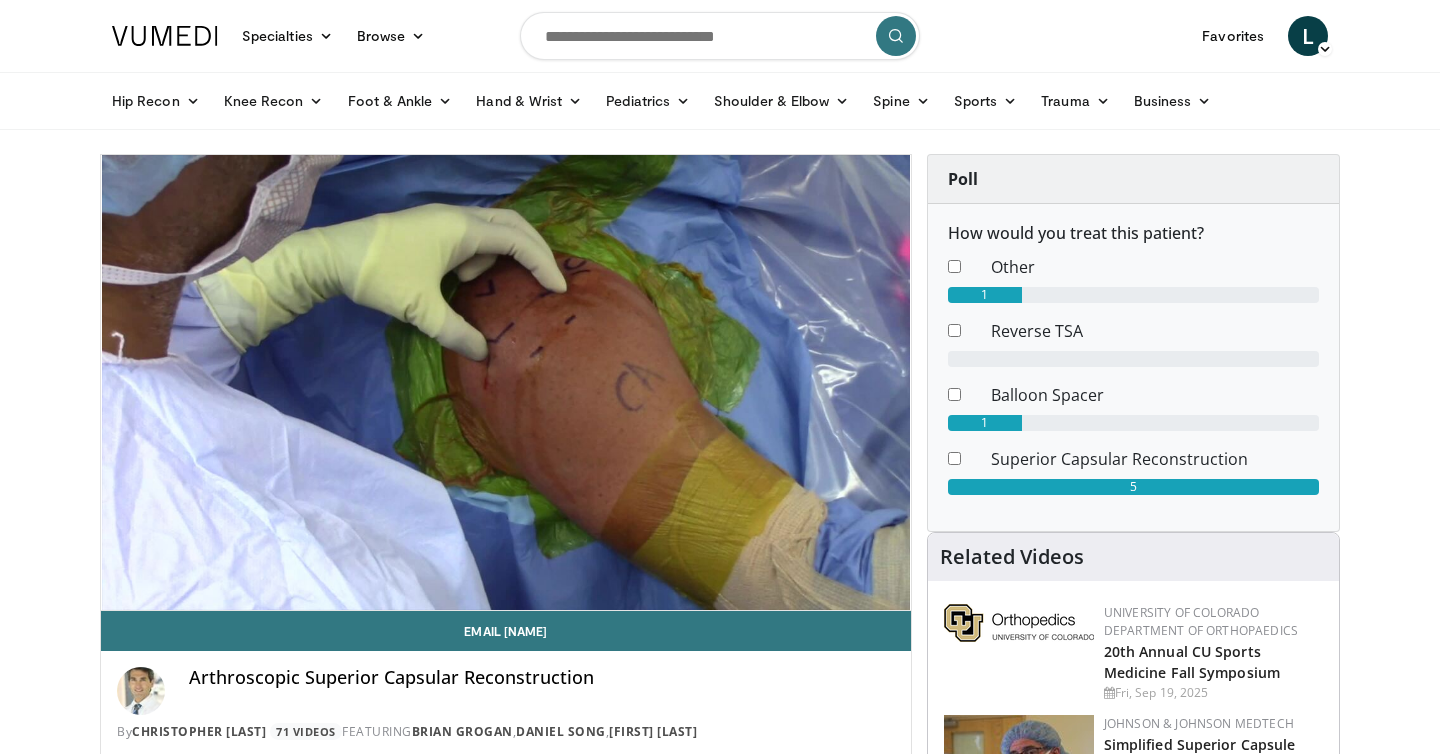 click on "Specialties
Adult & Family Medicine
Allergy, Asthma, Immunology
Anesthesiology
Cardiology
Dental
Dermatology
Endocrinology
Gastroenterology & Hepatology
General Surgery
Hematology & Oncology
Infectious Disease
Nephrology
Neurology
Neurosurgery
Obstetrics & Gynecology
Ophthalmology
Oral Maxillofacial
Orthopaedics
Otolaryngology
Pediatrics
Plastic Surgery
Podiatry
Psychiatry
Pulmonology
Radiation Oncology
Radiology
Rheumatology
Urology" at bounding box center (720, 1772) 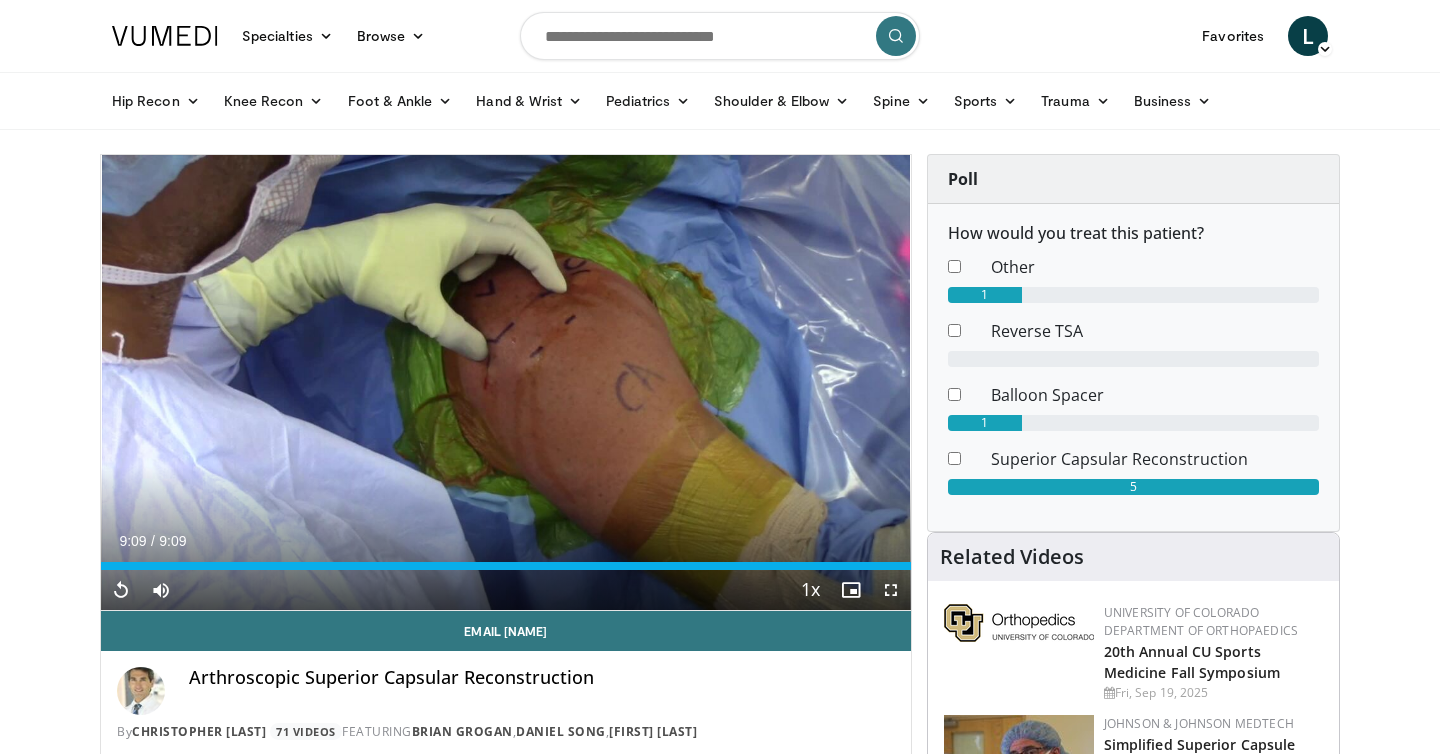 click on "Specialties
Adult & Family Medicine
Allergy, Asthma, Immunology
Anesthesiology
Cardiology
Dental
Dermatology
Endocrinology
Gastroenterology & Hepatology
General Surgery
Hematology & Oncology
Infectious Disease
Nephrology
Neurology
Neurosurgery
Obstetrics & Gynecology
Ophthalmology
Oral Maxillofacial
Orthopaedics
Otolaryngology
Pediatrics
Plastic Surgery
Podiatry
Psychiatry
Pulmonology
Radiation Oncology
Radiology
Rheumatology
Urology
Browse
L" at bounding box center (720, 65) 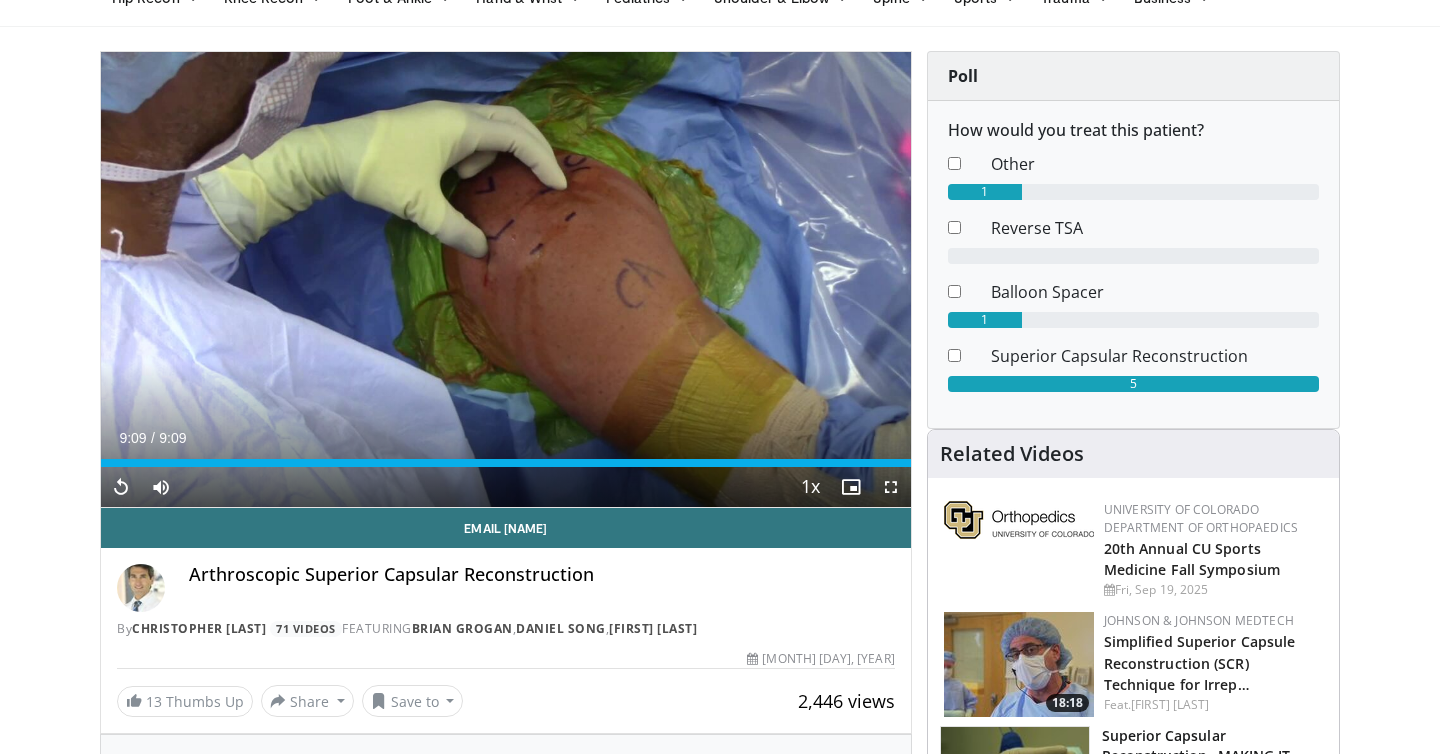 scroll, scrollTop: 0, scrollLeft: 0, axis: both 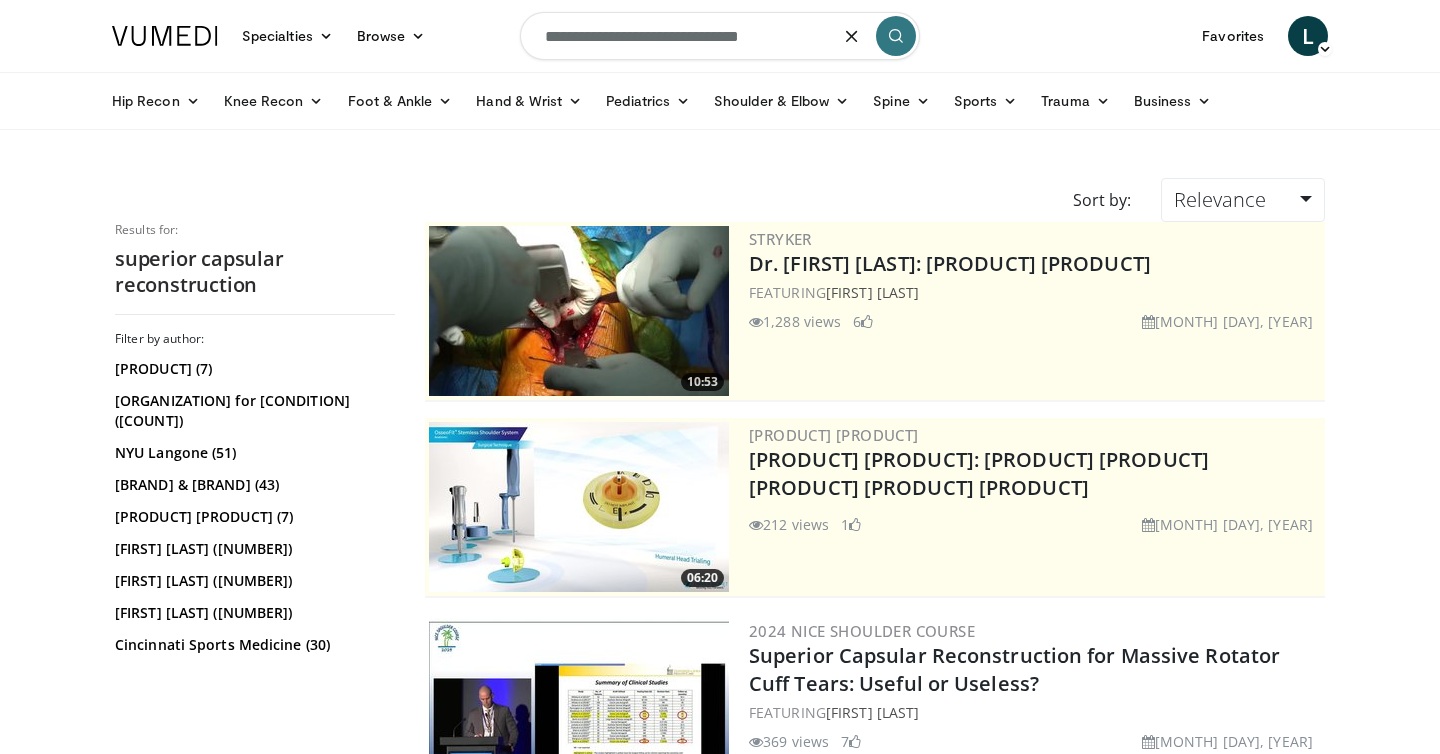 click on "**********" at bounding box center (720, 36) 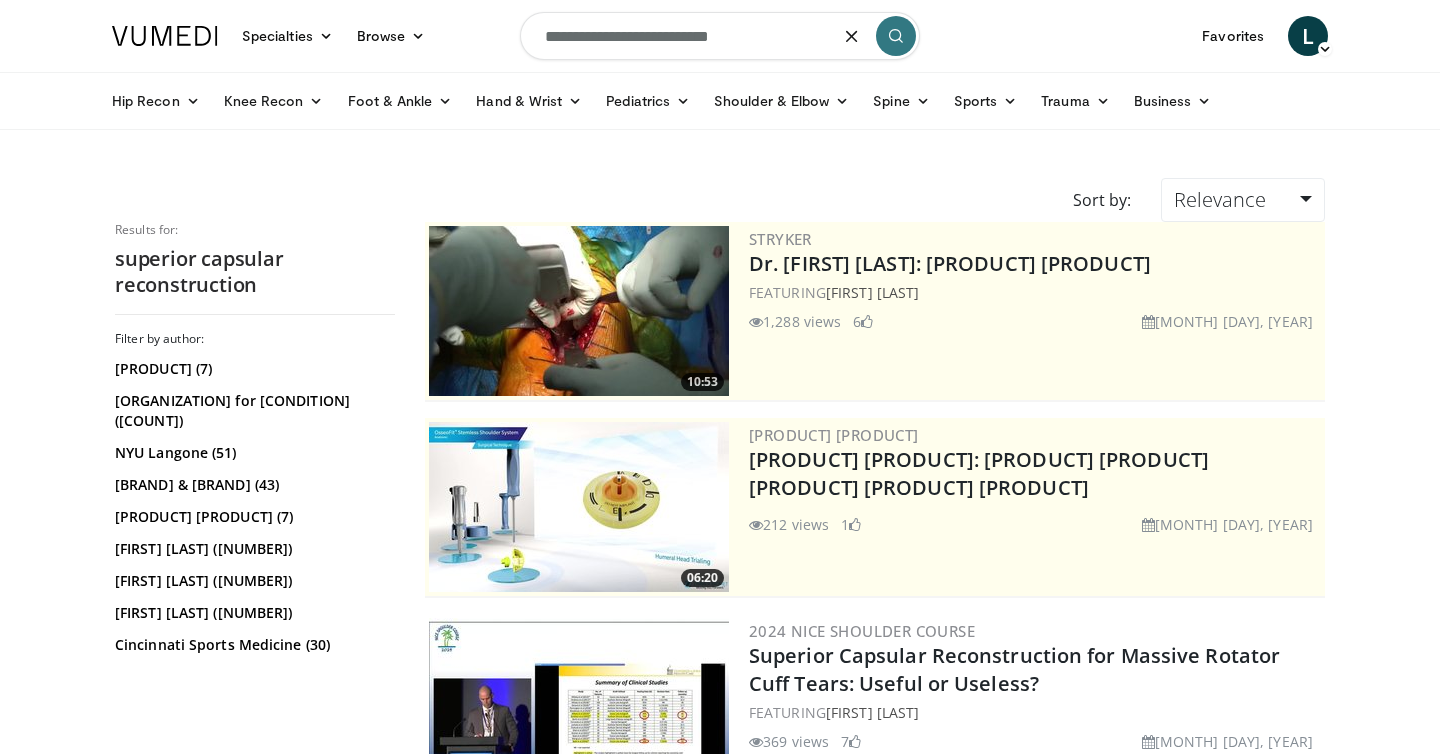 type on "**********" 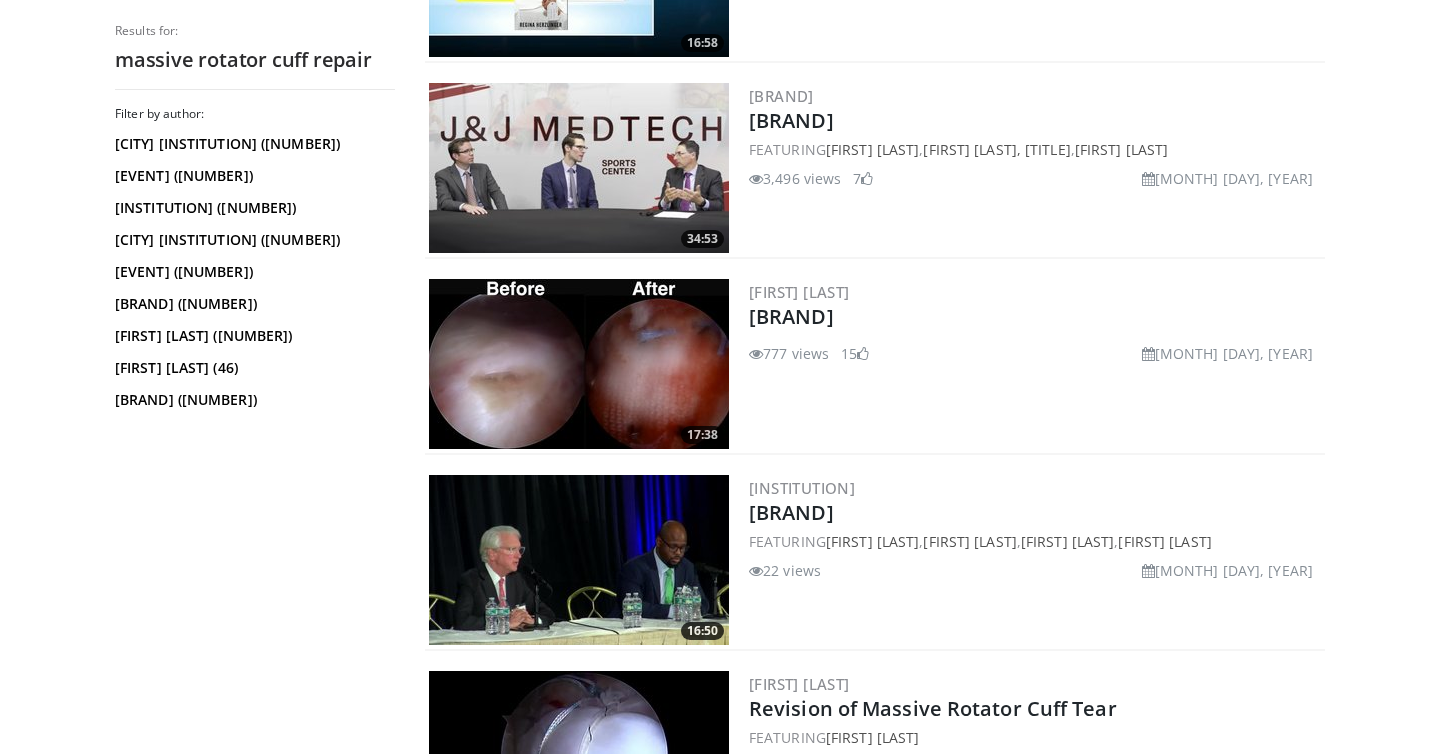 scroll, scrollTop: 1910, scrollLeft: 0, axis: vertical 